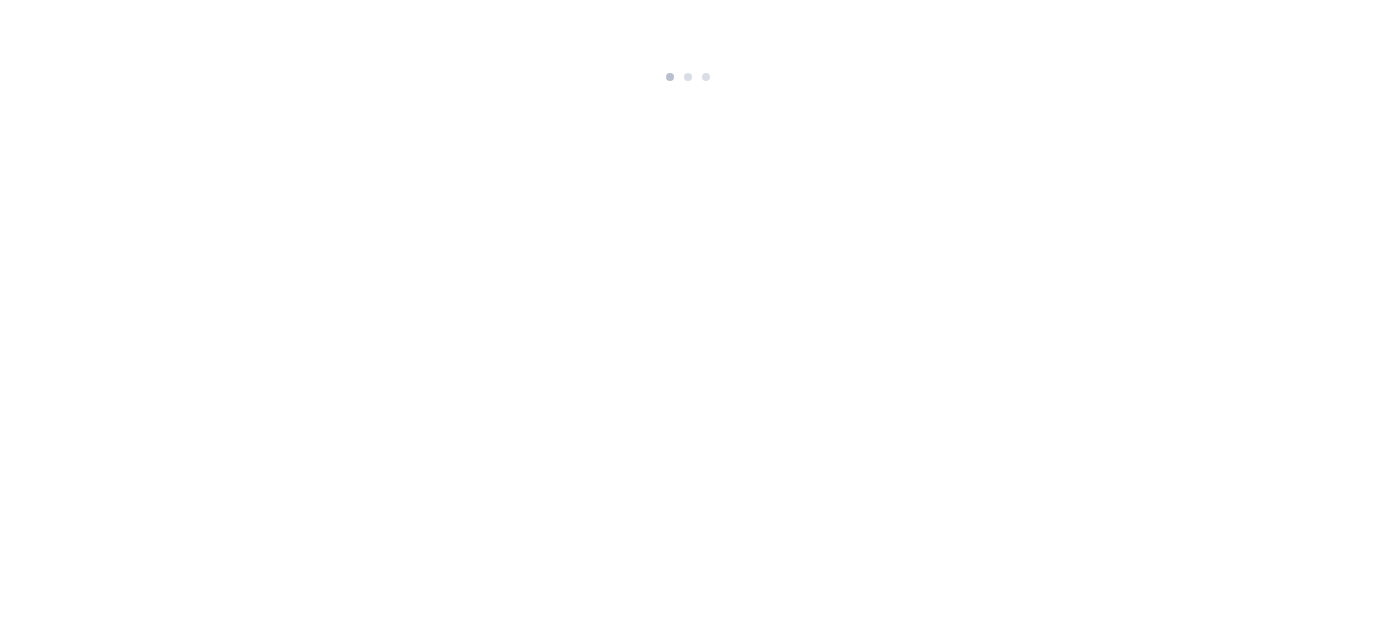 scroll, scrollTop: 0, scrollLeft: 0, axis: both 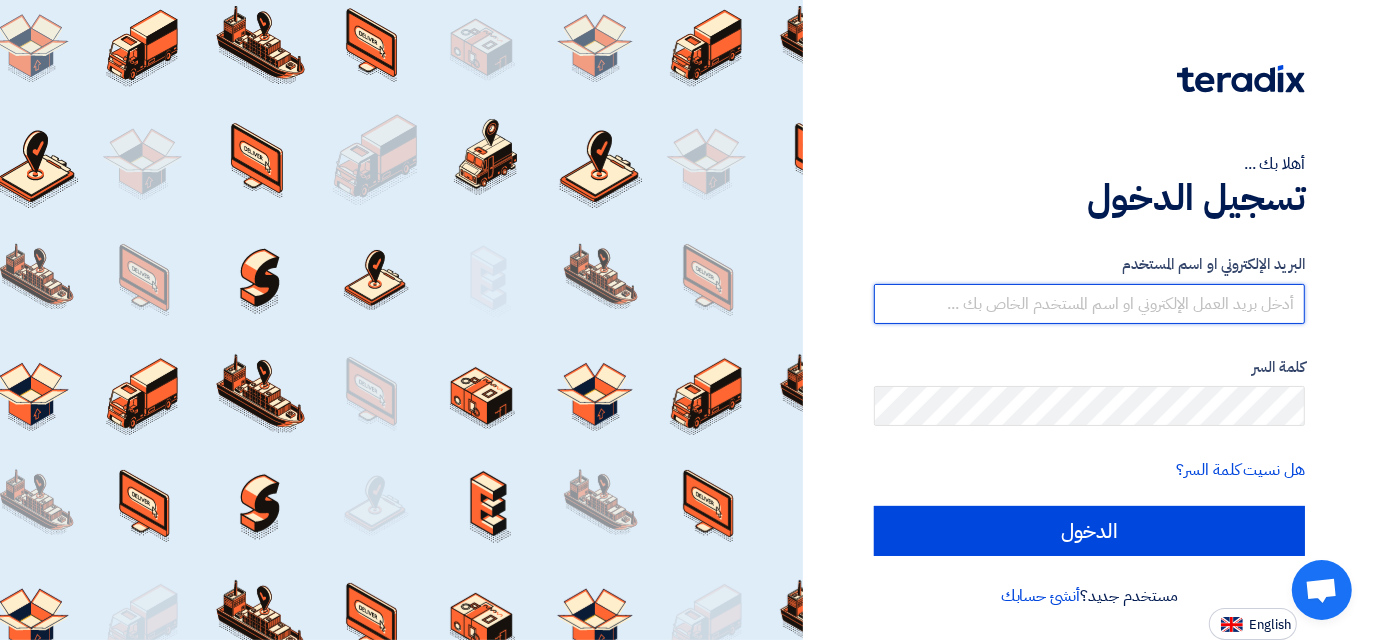 click at bounding box center [1089, 304] 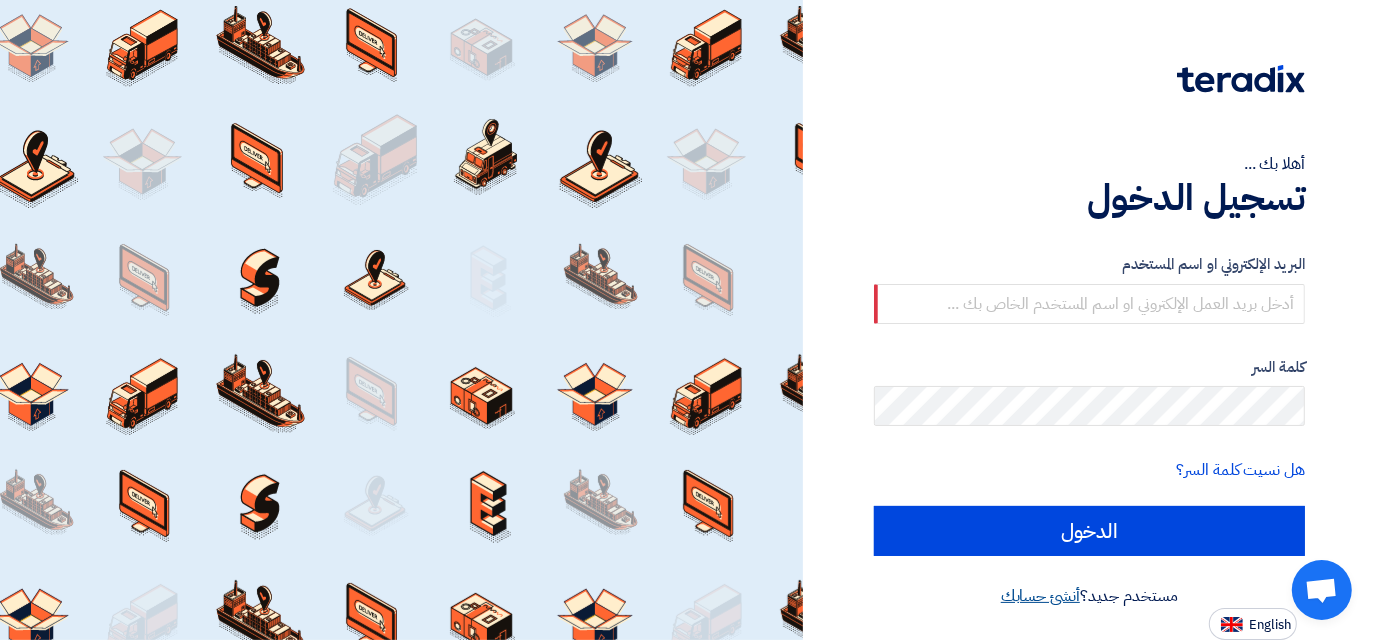 click on "أنشئ حسابك" 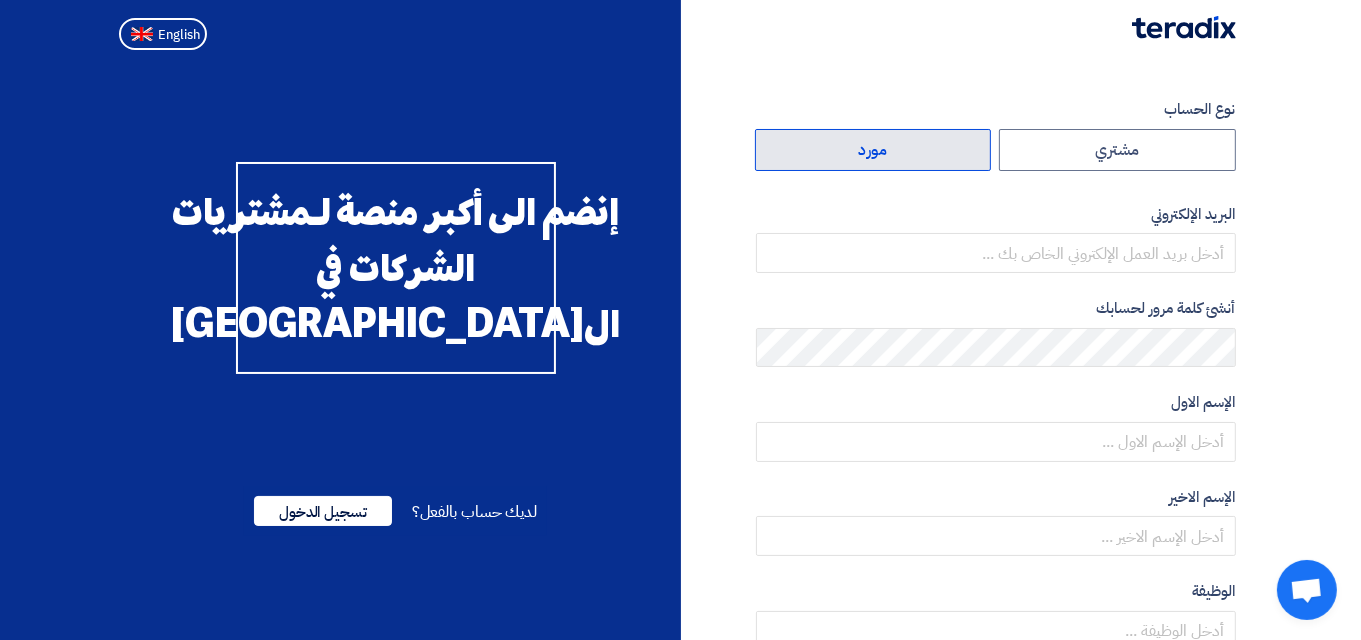 click on "مورد" 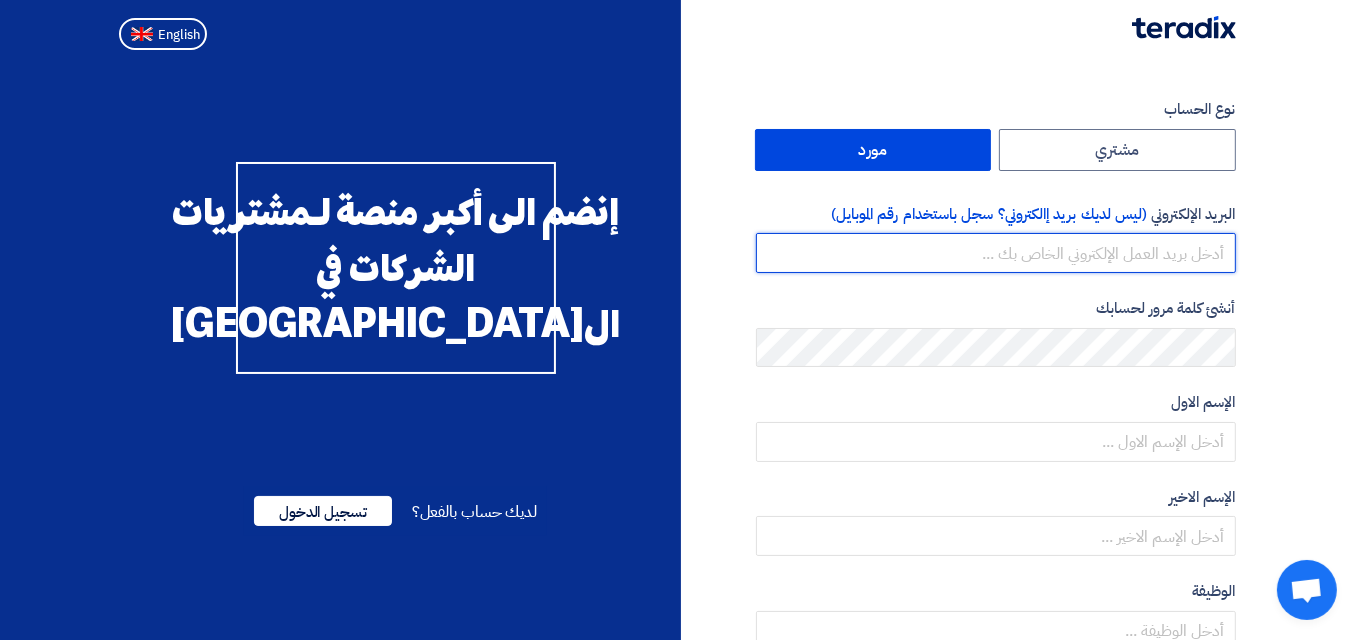 click at bounding box center (996, 253) 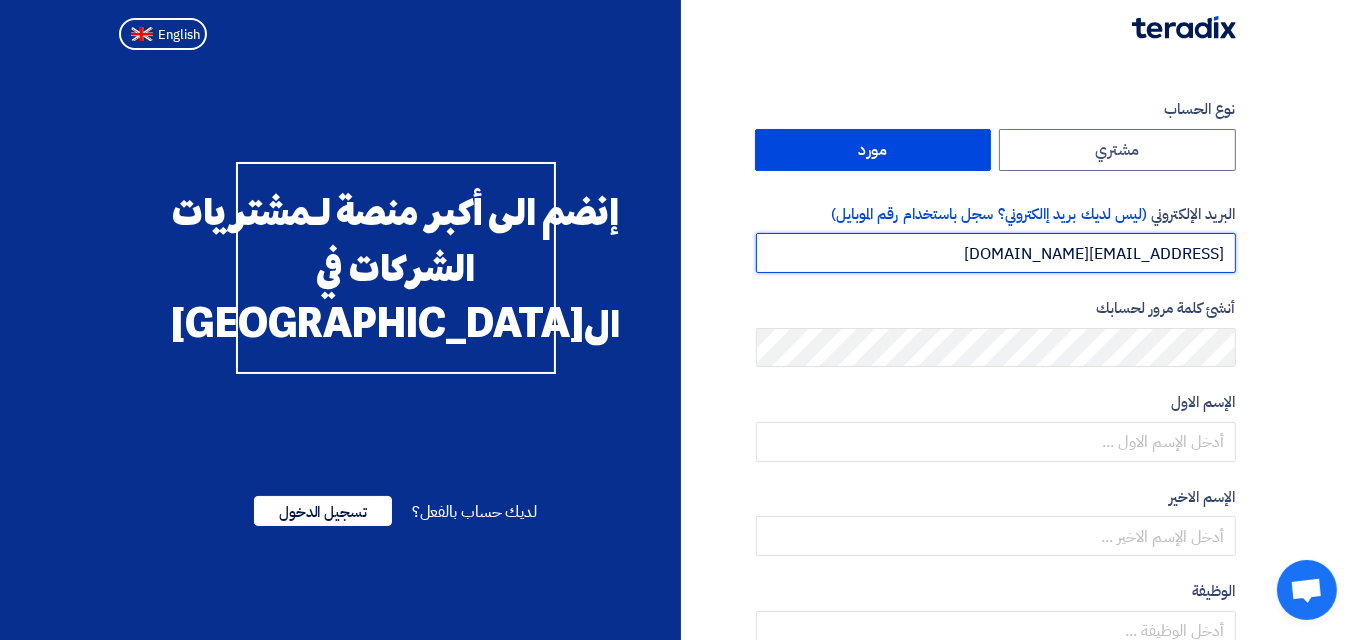 drag, startPoint x: 1097, startPoint y: 248, endPoint x: 1132, endPoint y: 252, distance: 35.22783 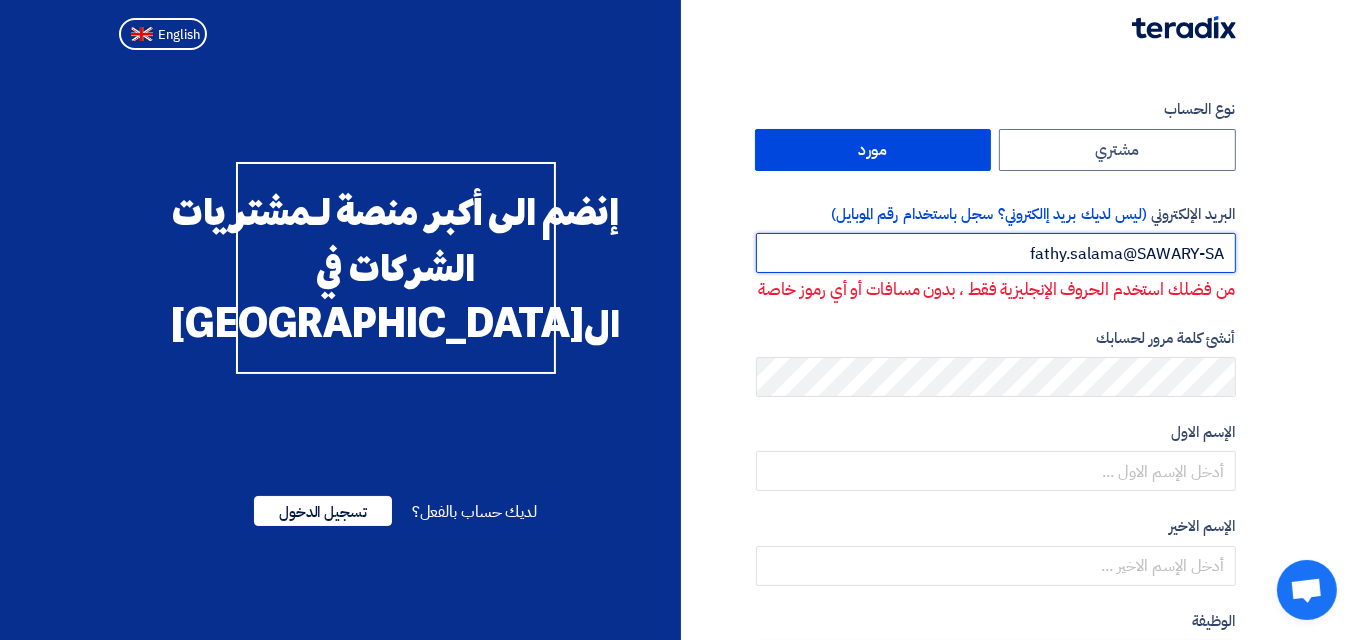 drag, startPoint x: 1137, startPoint y: 252, endPoint x: 1490, endPoint y: 243, distance: 353.11472 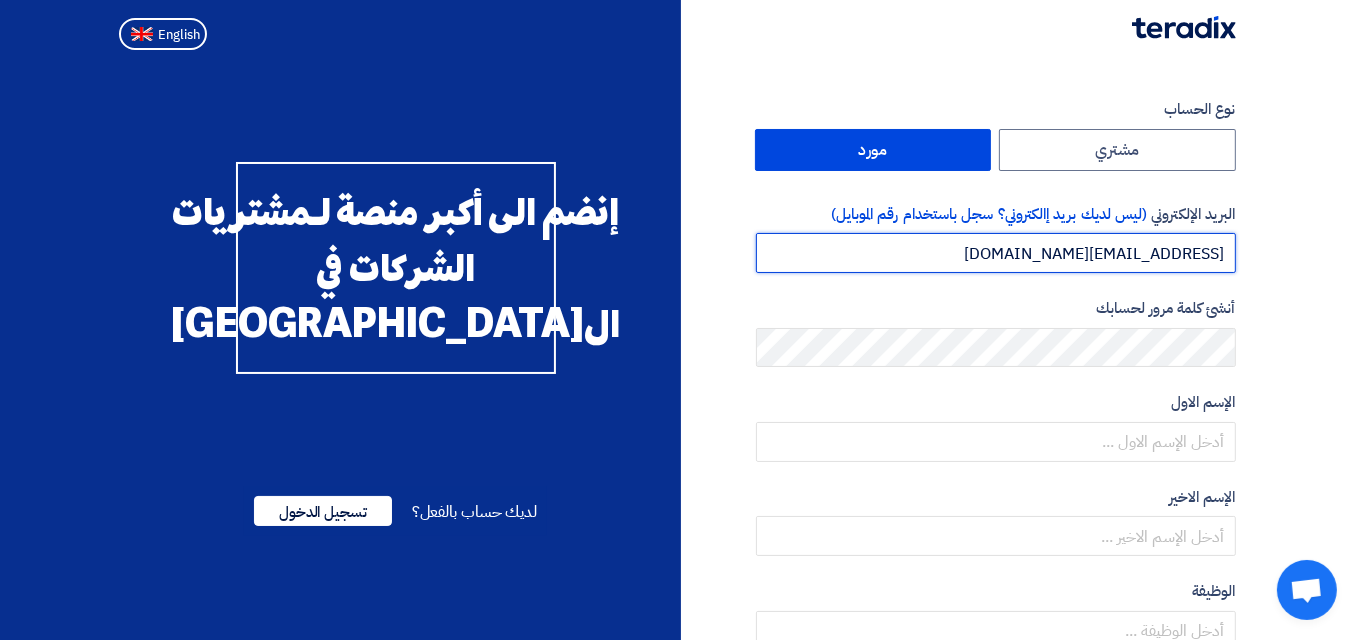 type on "[EMAIL_ADDRESS][DOMAIN_NAME]" 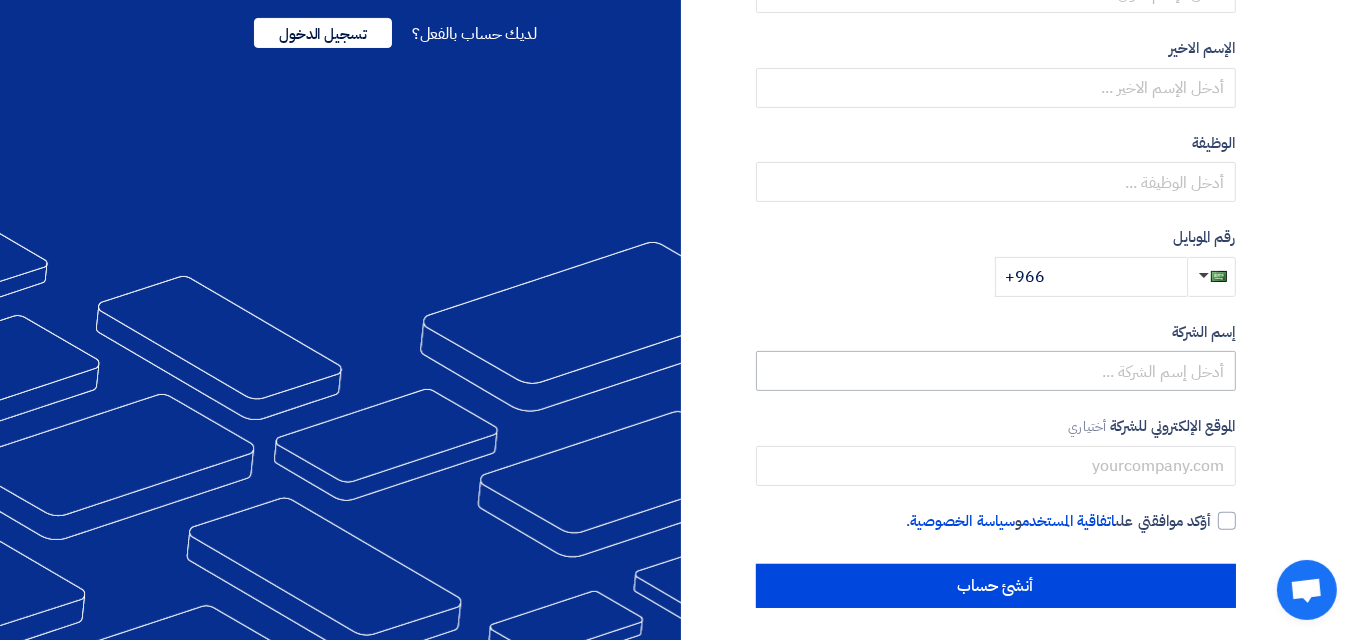 scroll, scrollTop: 484, scrollLeft: 0, axis: vertical 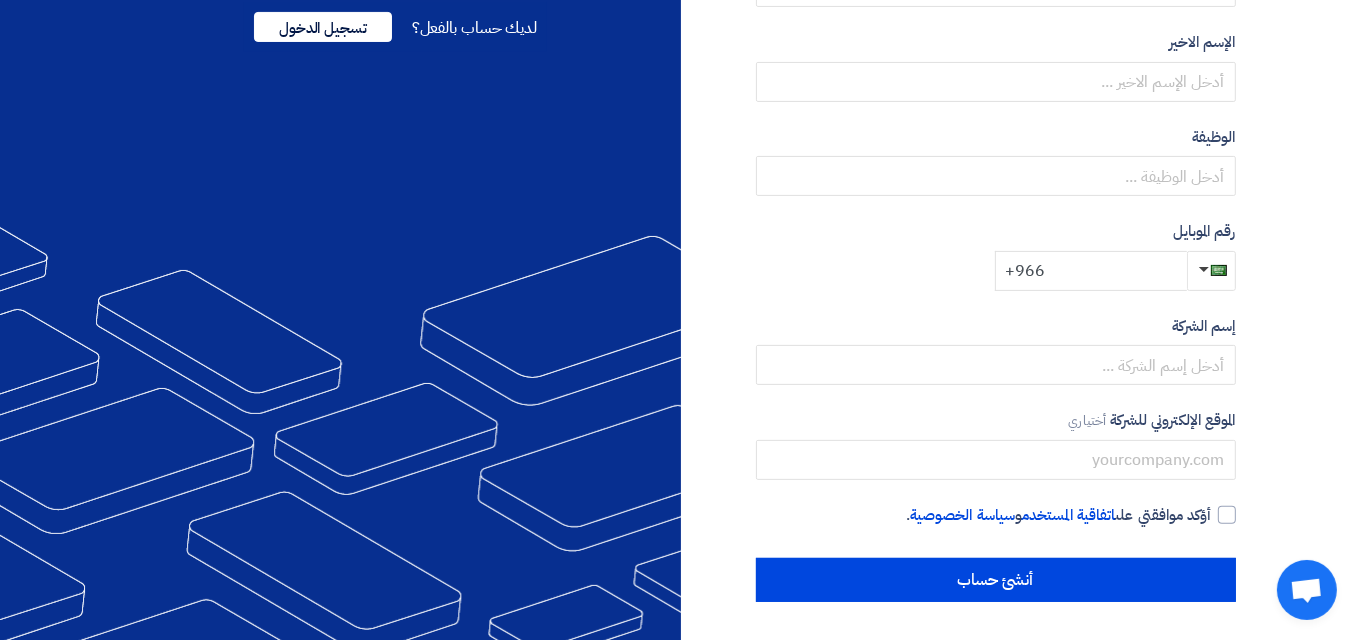 click on "+966" 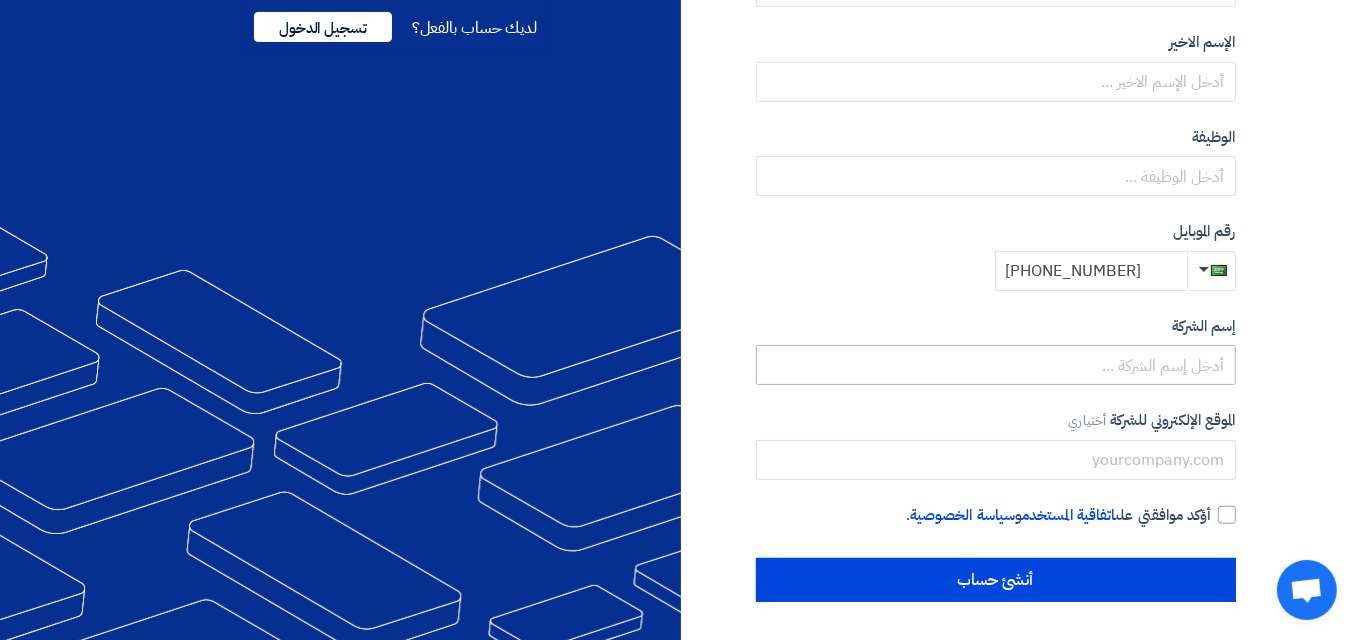 type on "[PHONE_NUMBER]" 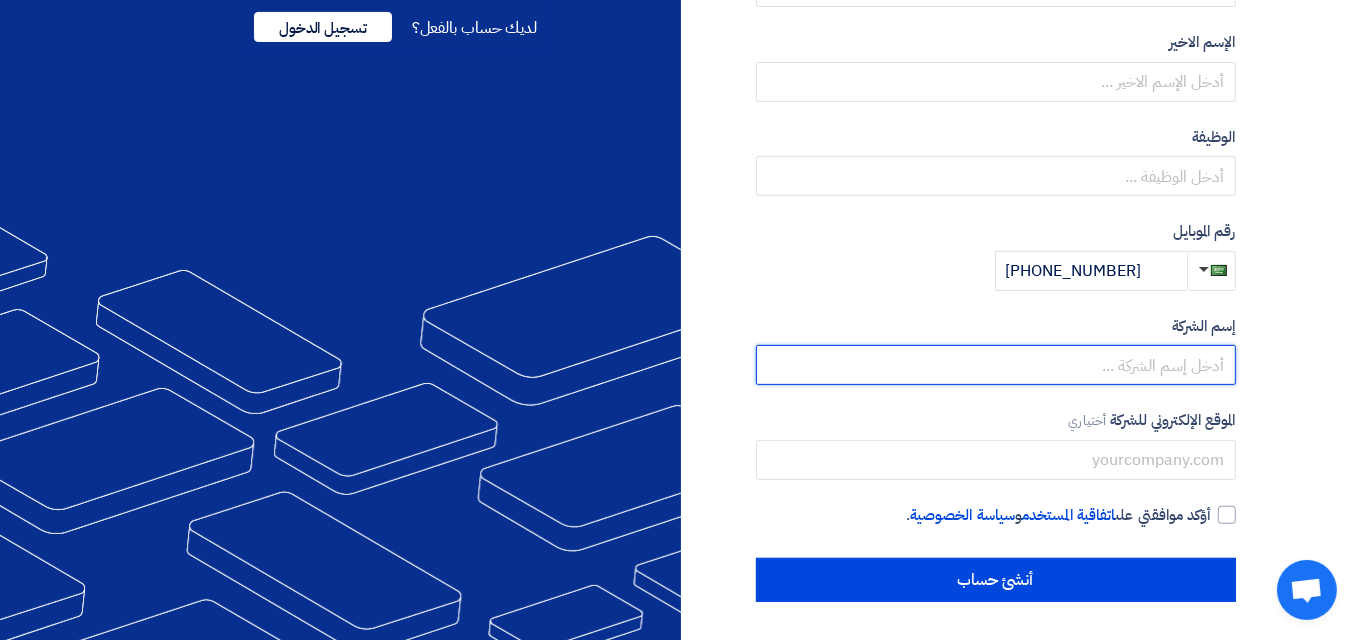 click at bounding box center (996, 365) 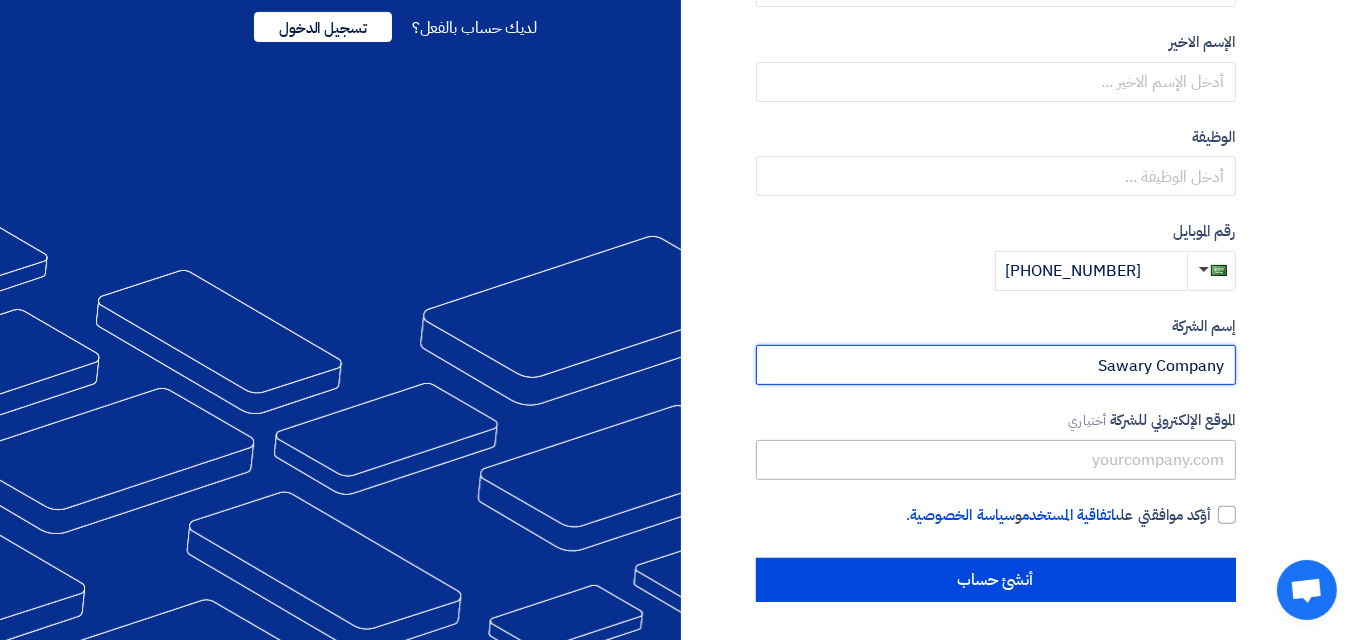 type on "Sawary Company" 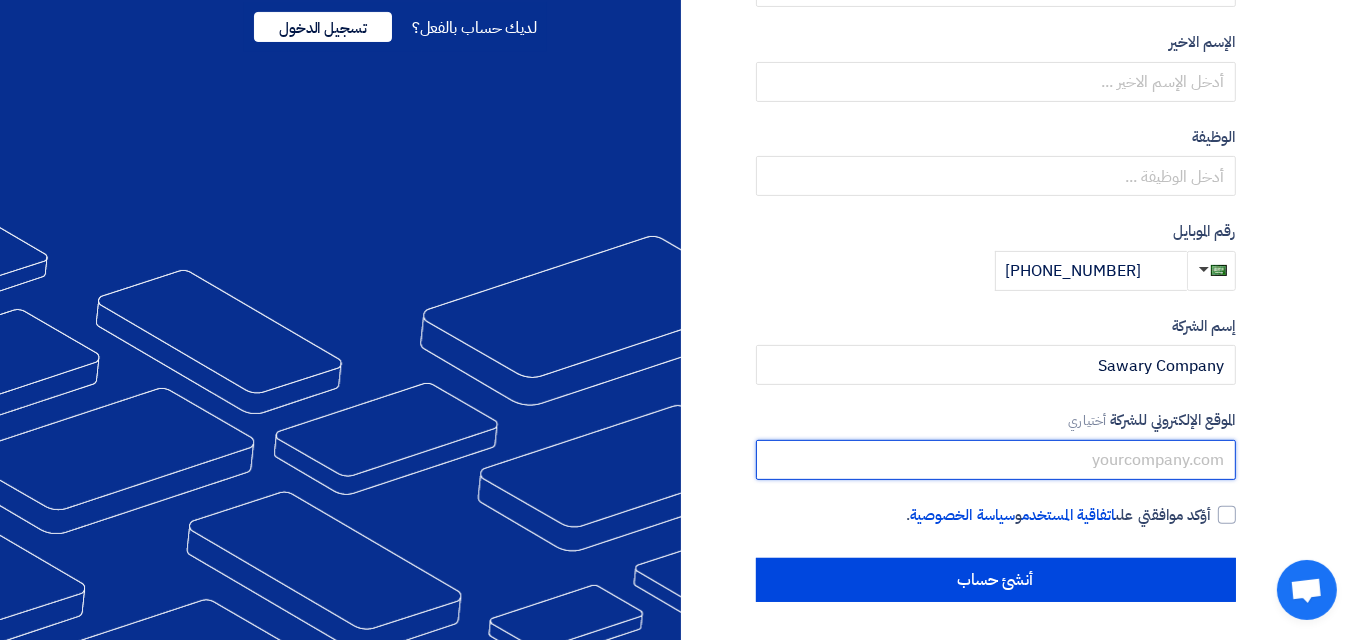 click at bounding box center (996, 460) 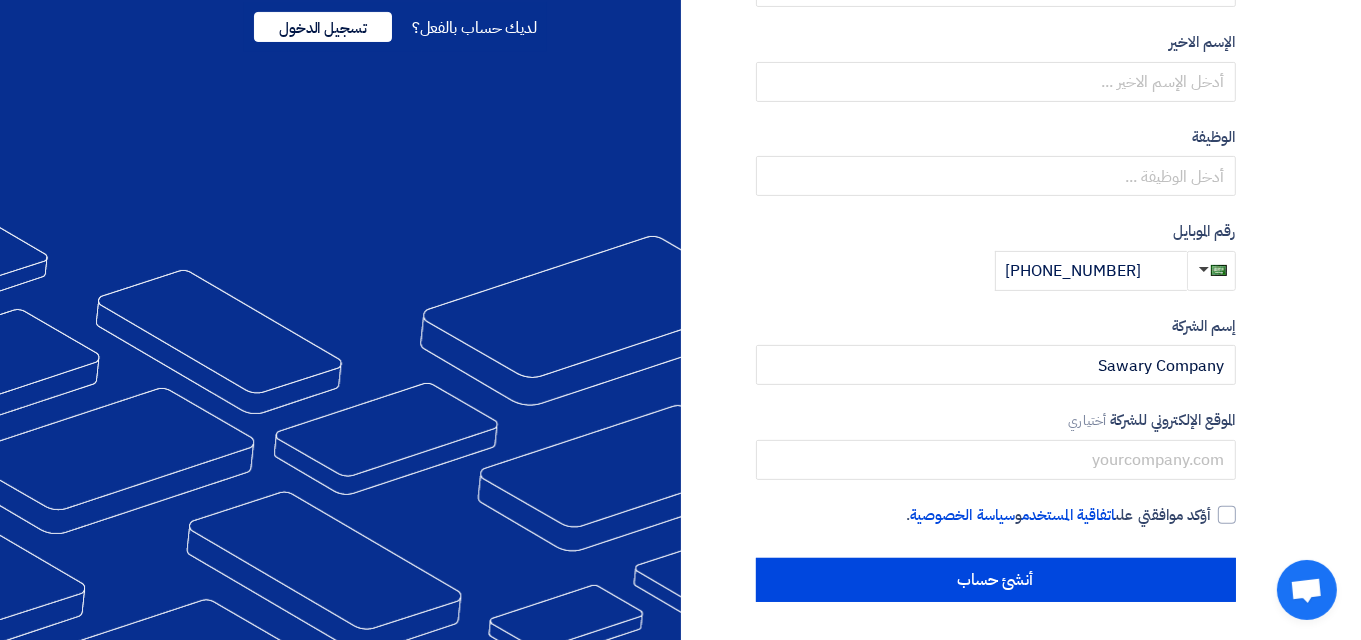 click on "نوع الحساب
مشتري
مورد
البريد الإلكتروني
(ليس لديك بريد إالكتروني؟ سجل باستخدام رقم الموبايل)
[EMAIL_ADDRESS][DOMAIN_NAME]
أنشئ كلمة مرور لحسابك
معلومة مطلوبة
الإسم الاول
الإسم الاخير
الوظيفة" 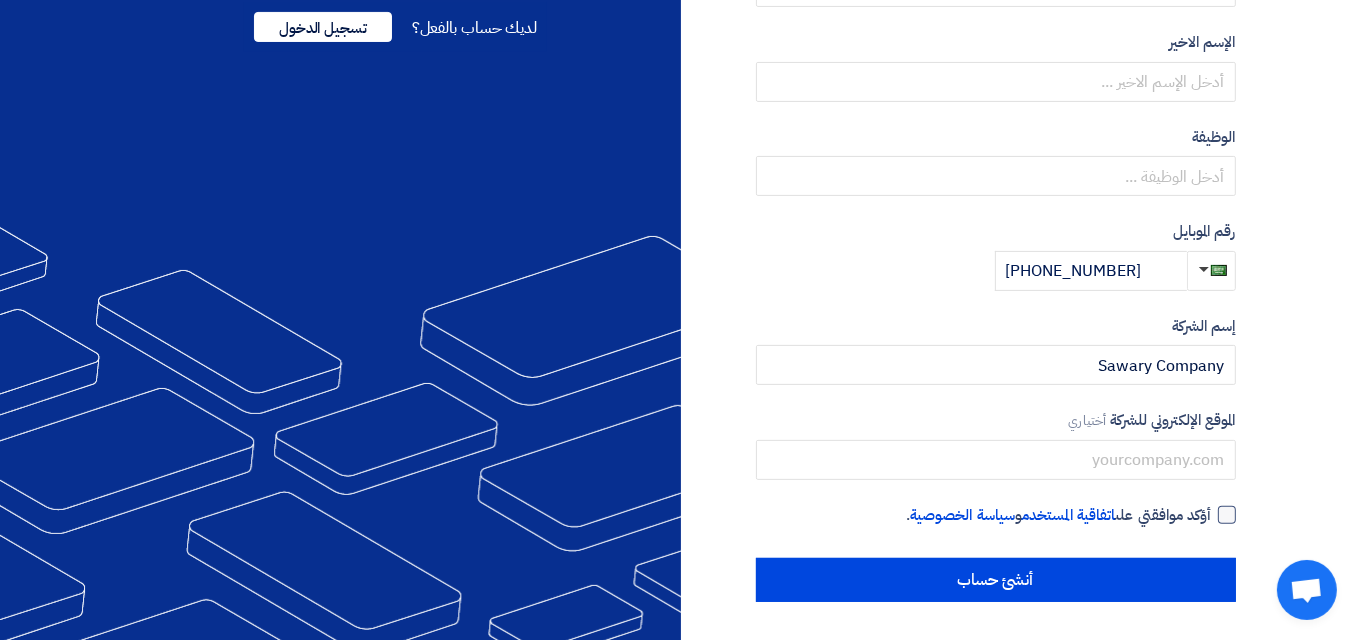 click 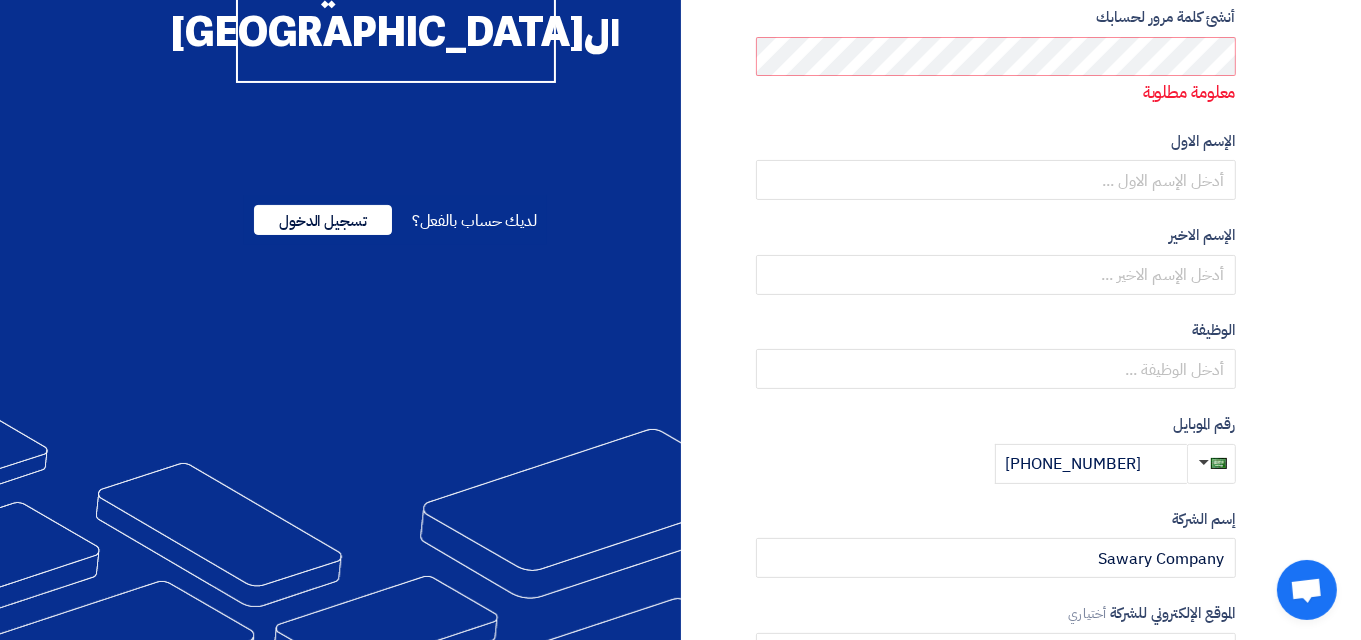 scroll, scrollTop: 284, scrollLeft: 0, axis: vertical 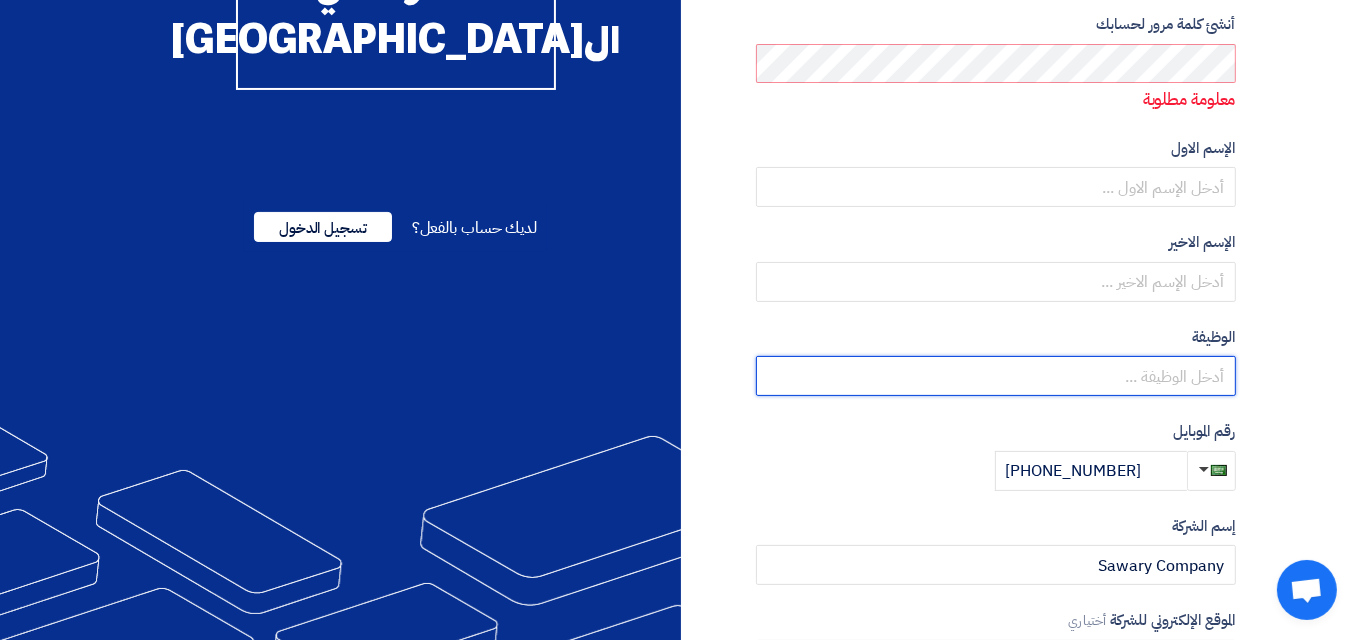 click at bounding box center [996, 376] 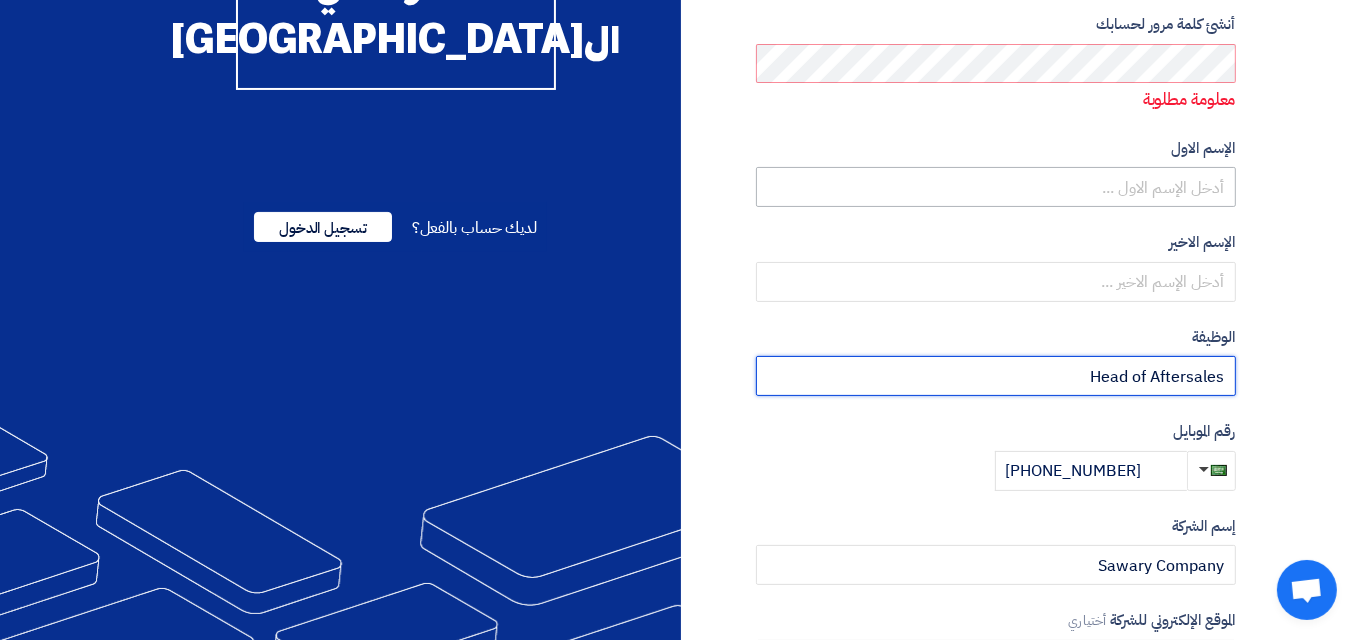 type on "Head of Aftersales" 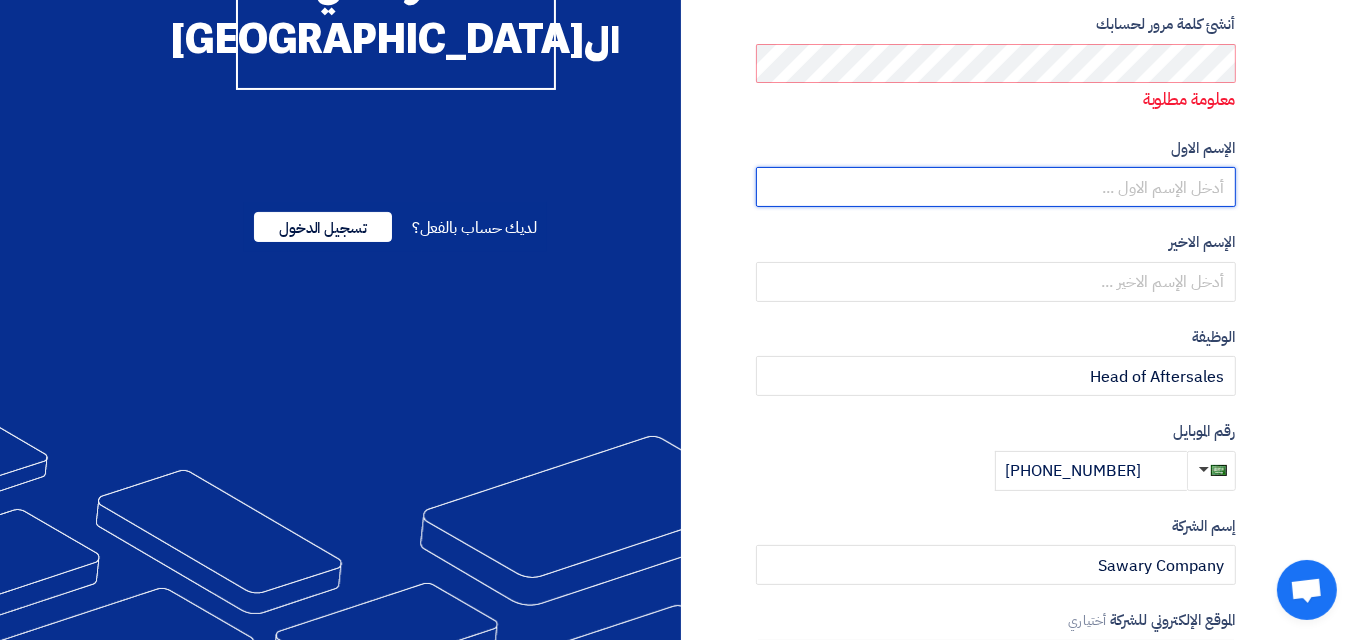 click at bounding box center [996, 187] 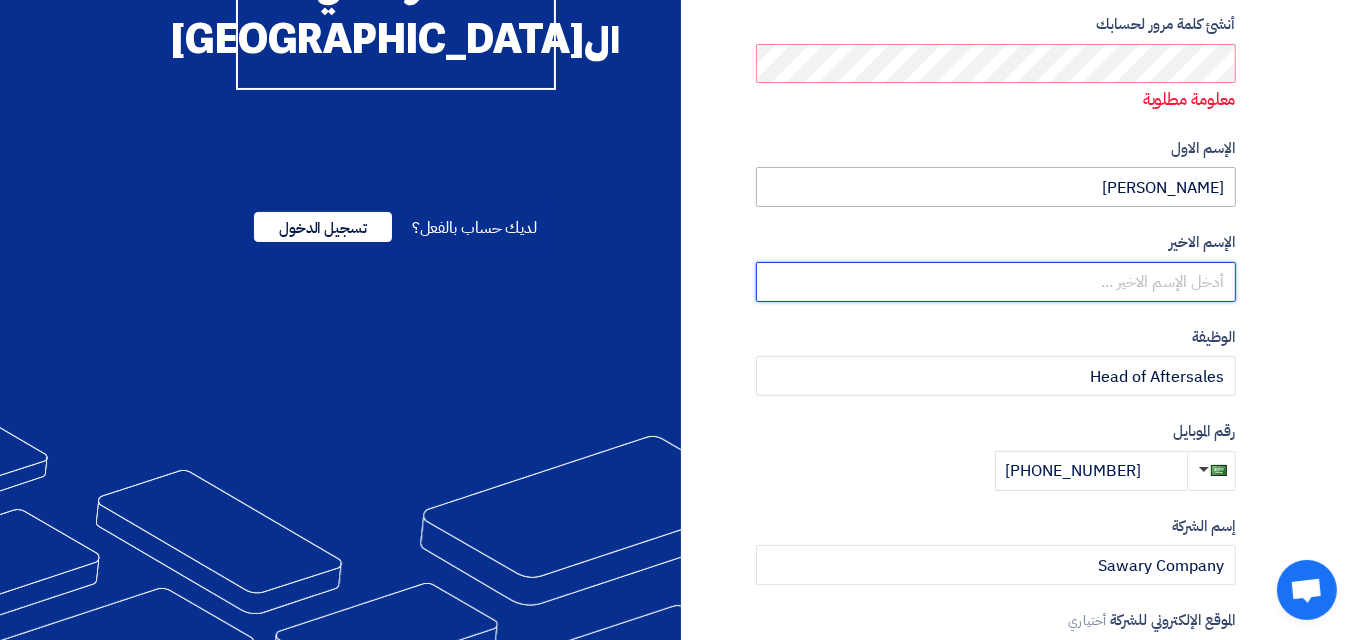 type on "Salama" 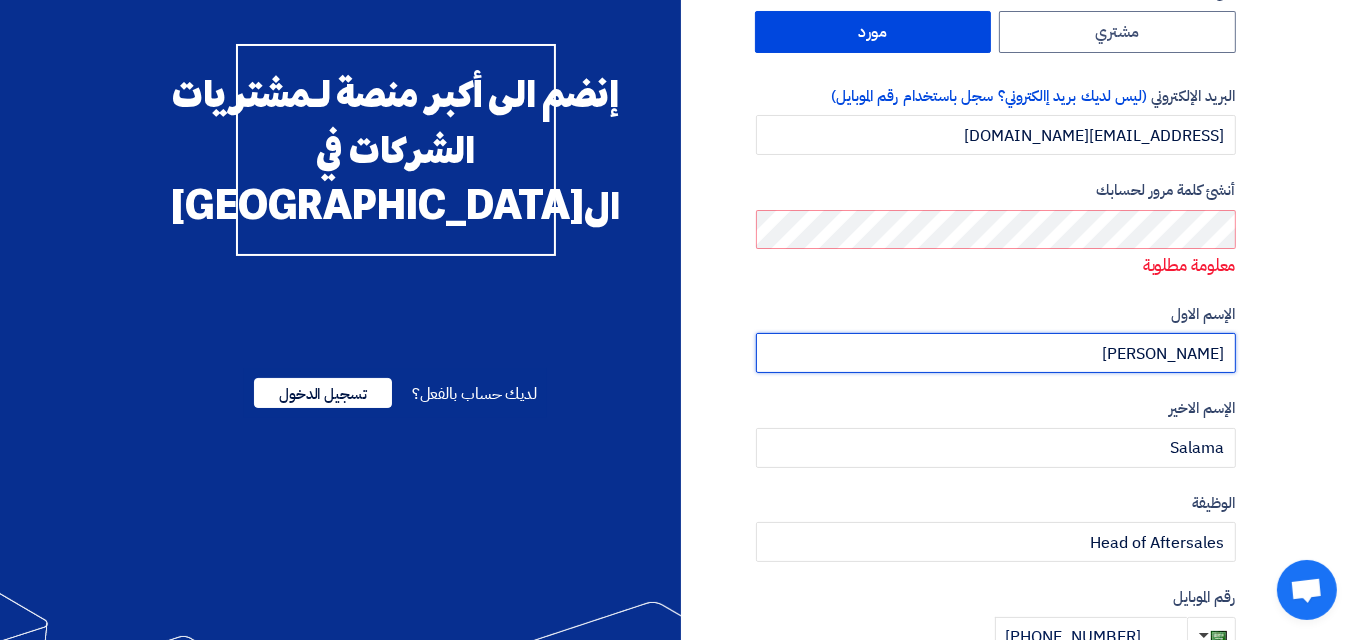 scroll, scrollTop: 84, scrollLeft: 0, axis: vertical 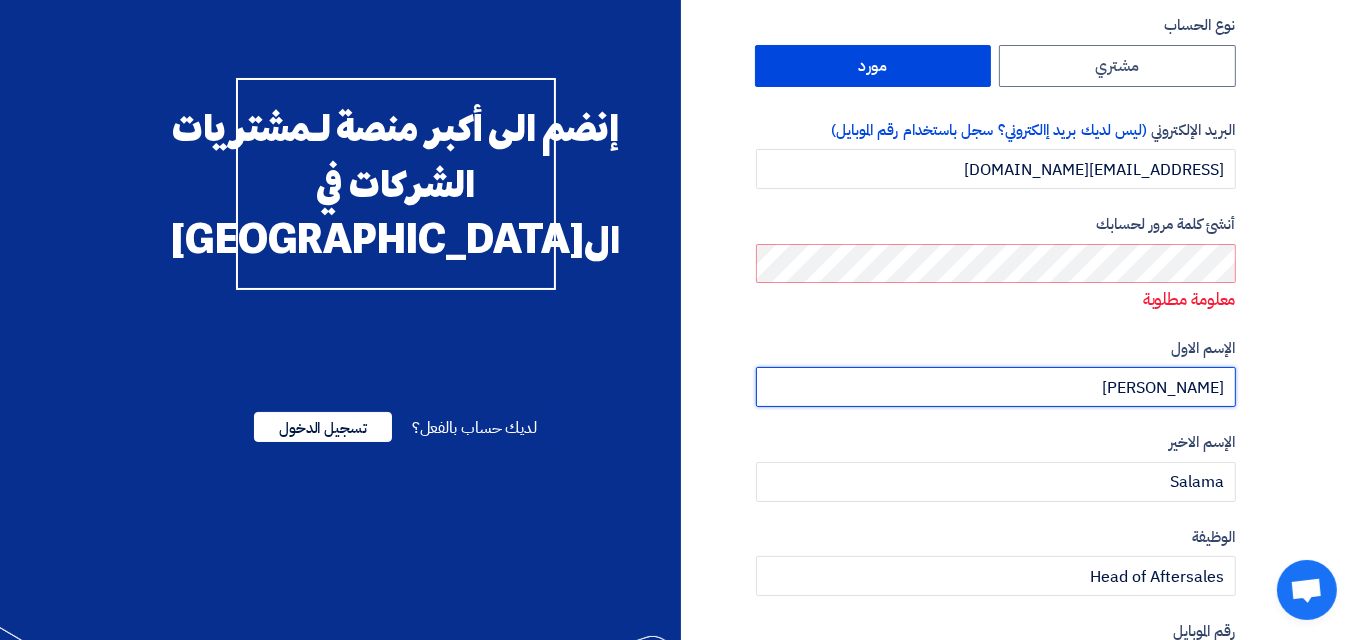click on "[PERSON_NAME]" at bounding box center [996, 387] 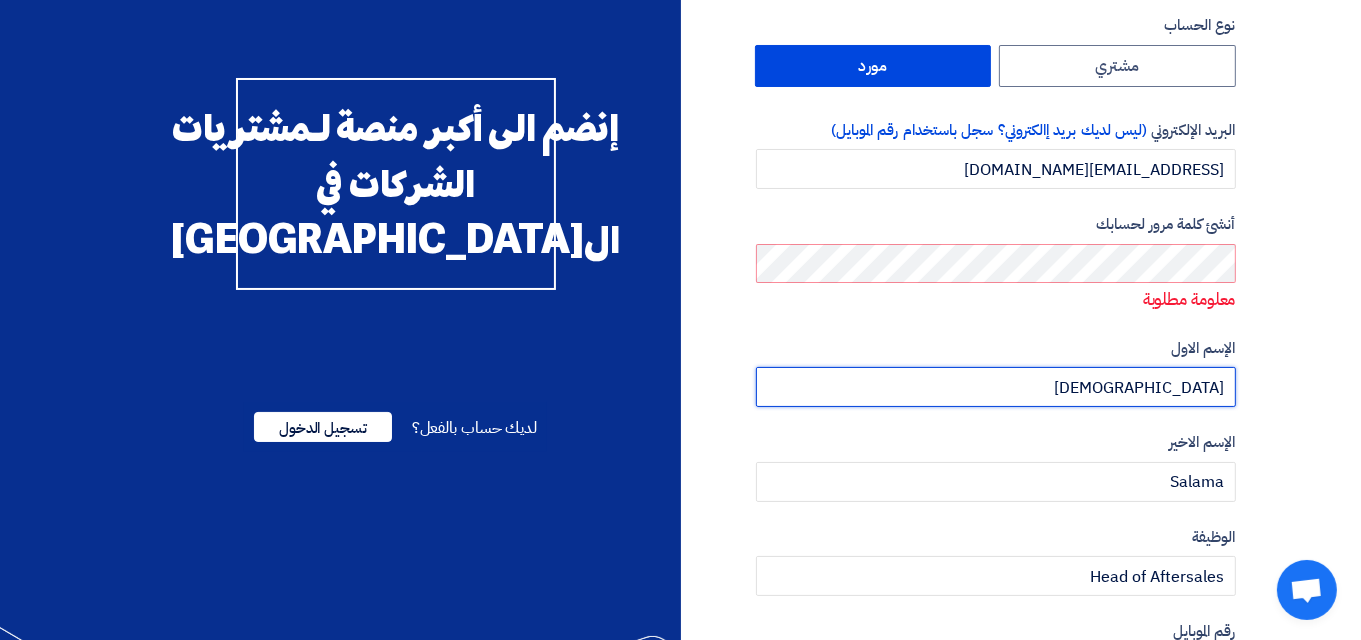 type on "[PERSON_NAME]" 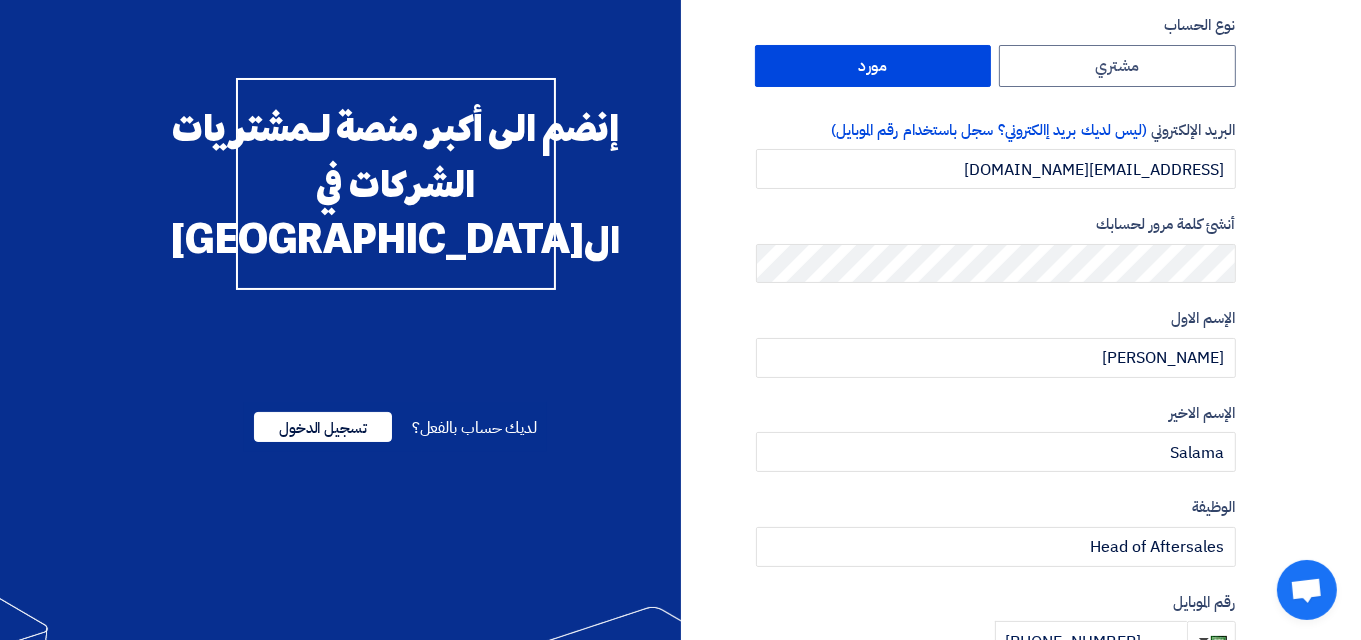 click on "نوع الحساب
مشتري
مورد
البريد الإلكتروني
(ليس لديك بريد إالكتروني؟ سجل باستخدام رقم الموبايل)
[EMAIL_ADDRESS][DOMAIN_NAME]
أنشئ كلمة مرور لحسابك
الإسم الاول
[PERSON_NAME]
الإسم الاخير
[GEOGRAPHIC_DATA]
الوظيفة
أختياري" 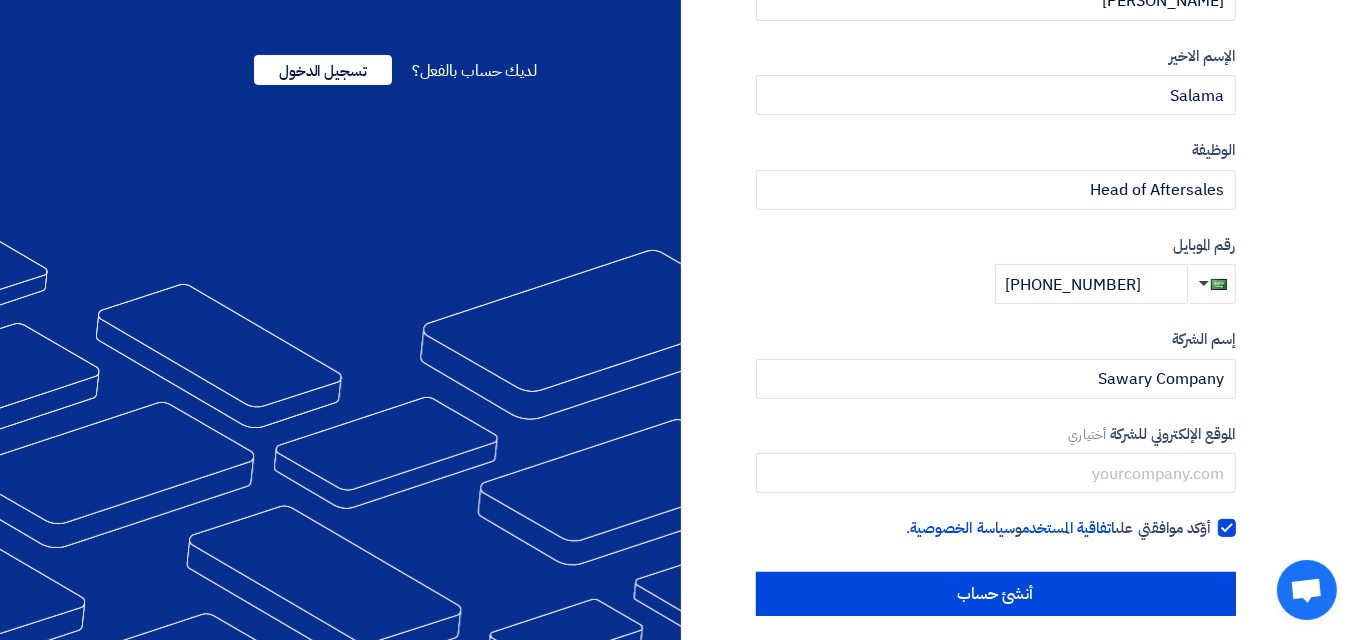 scroll, scrollTop: 454, scrollLeft: 0, axis: vertical 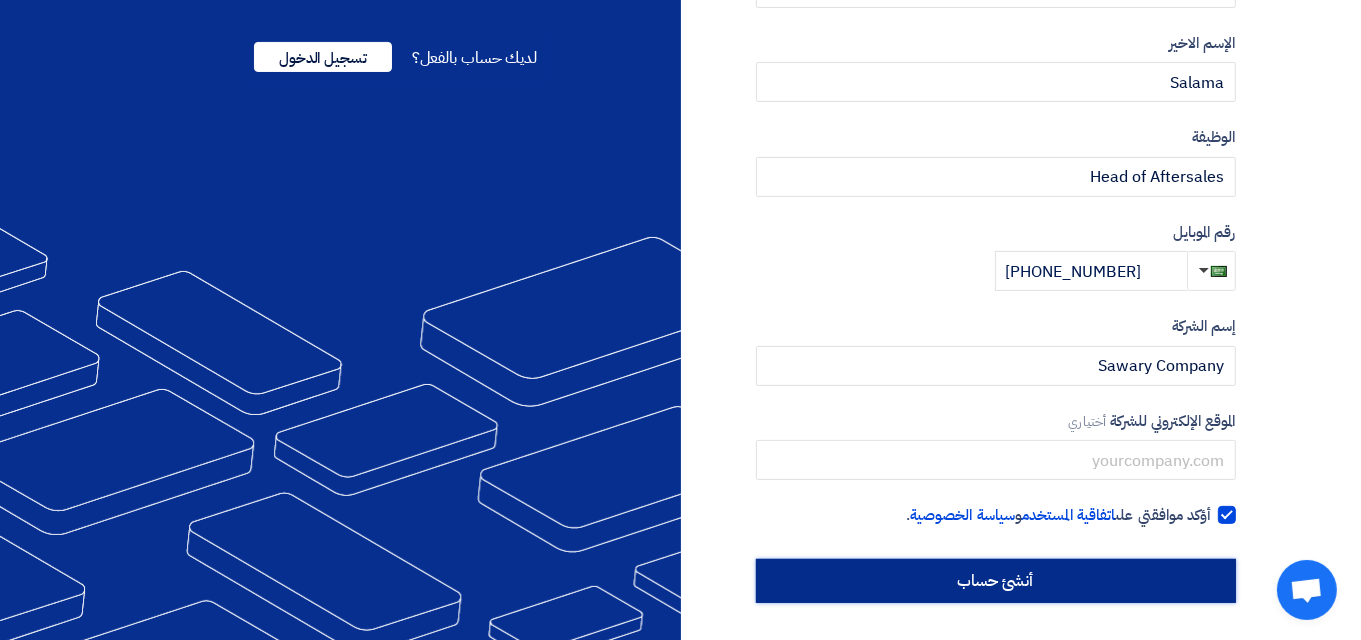 click on "أنشئ حساب" 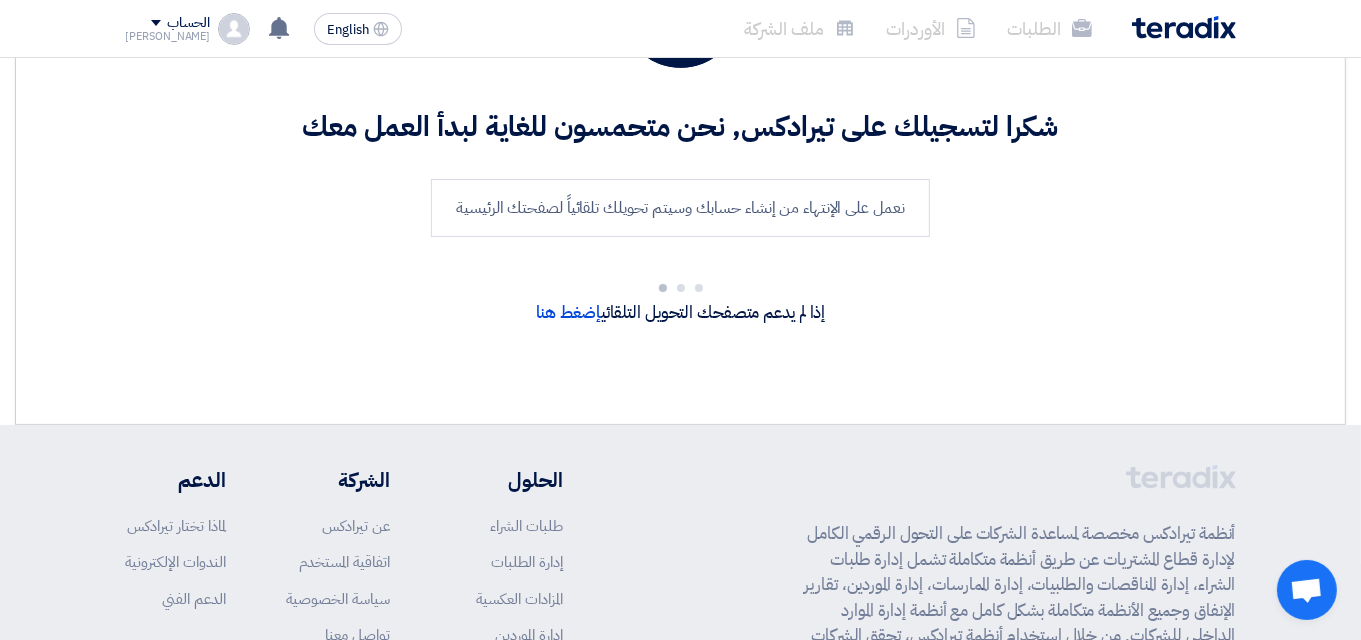 scroll, scrollTop: 0, scrollLeft: 0, axis: both 